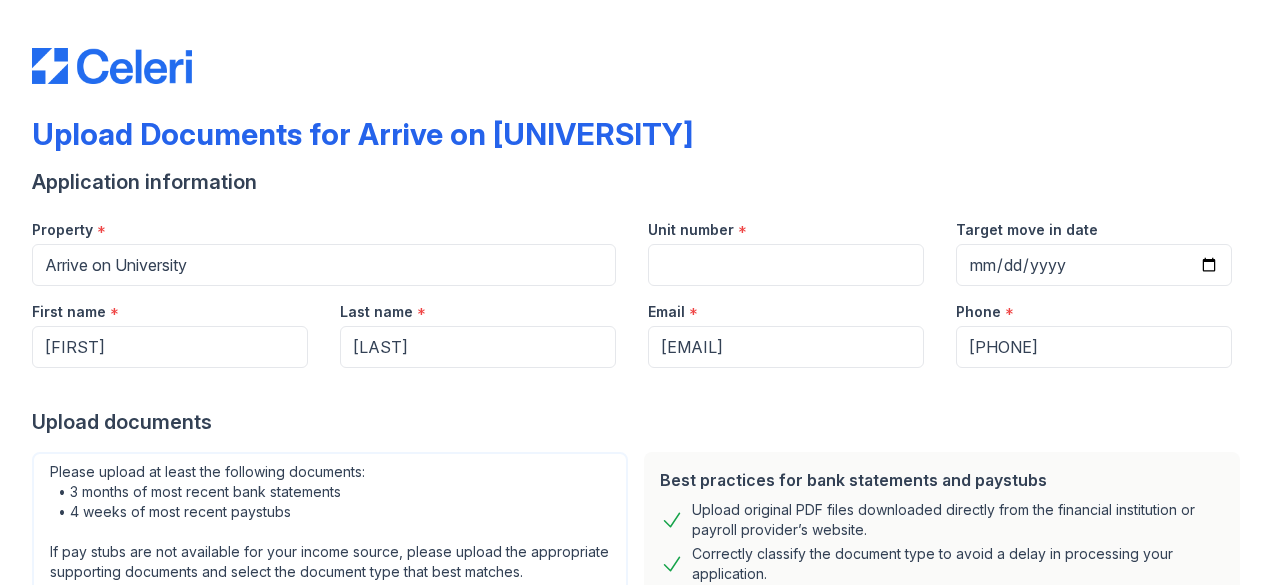 scroll, scrollTop: 0, scrollLeft: 0, axis: both 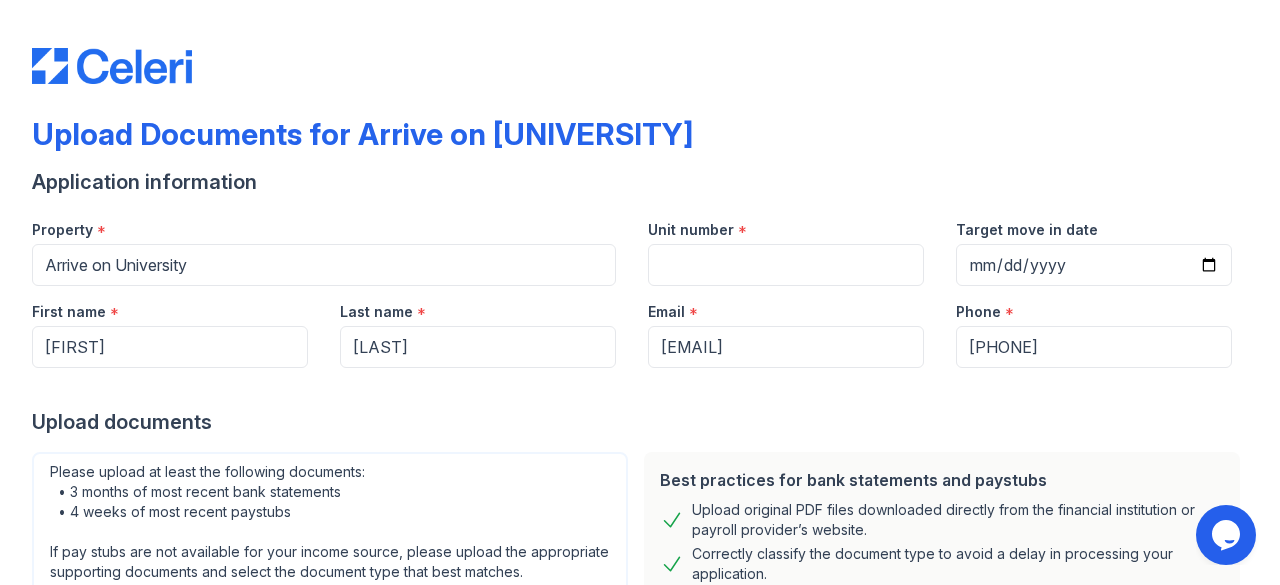 type on "[DATE]" 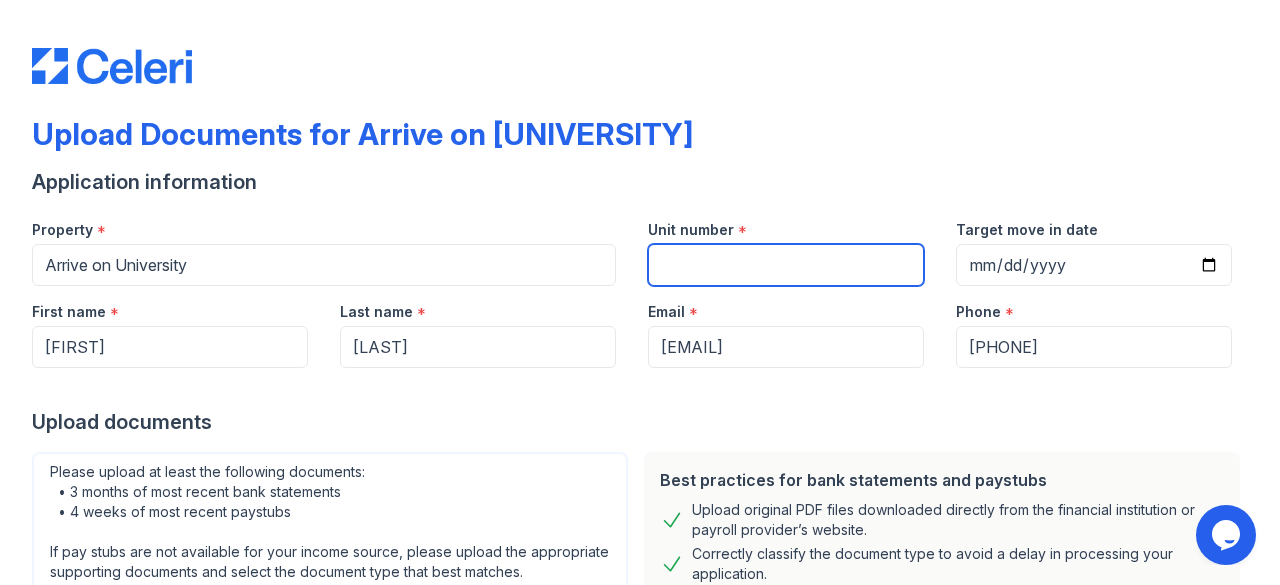 click on "Unit number" at bounding box center [786, 265] 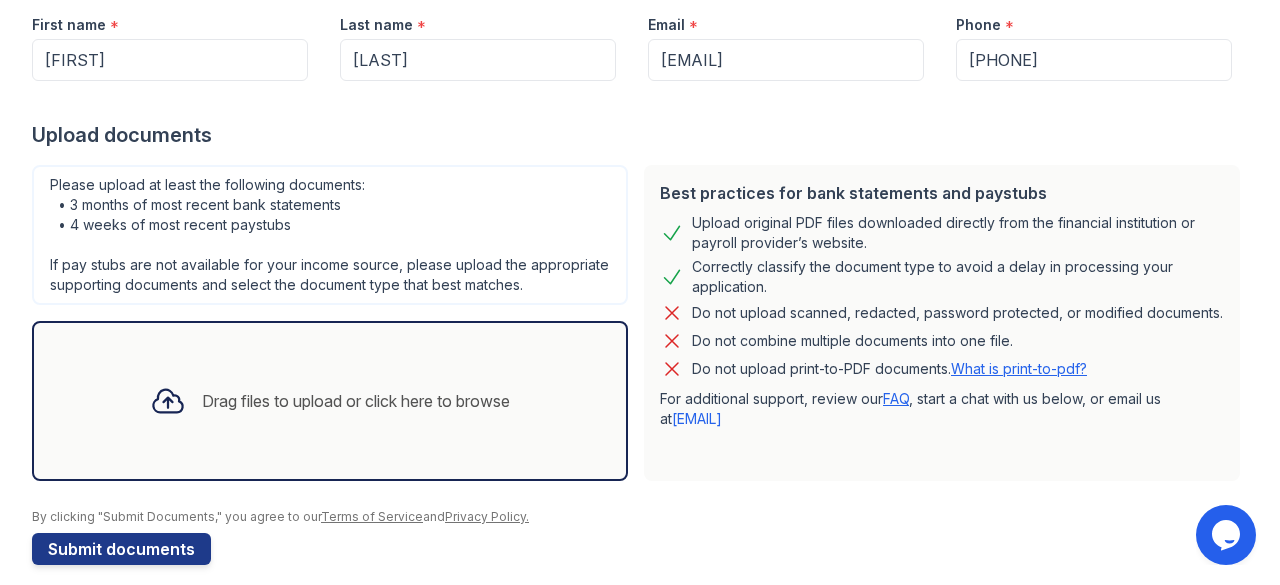 scroll, scrollTop: 325, scrollLeft: 0, axis: vertical 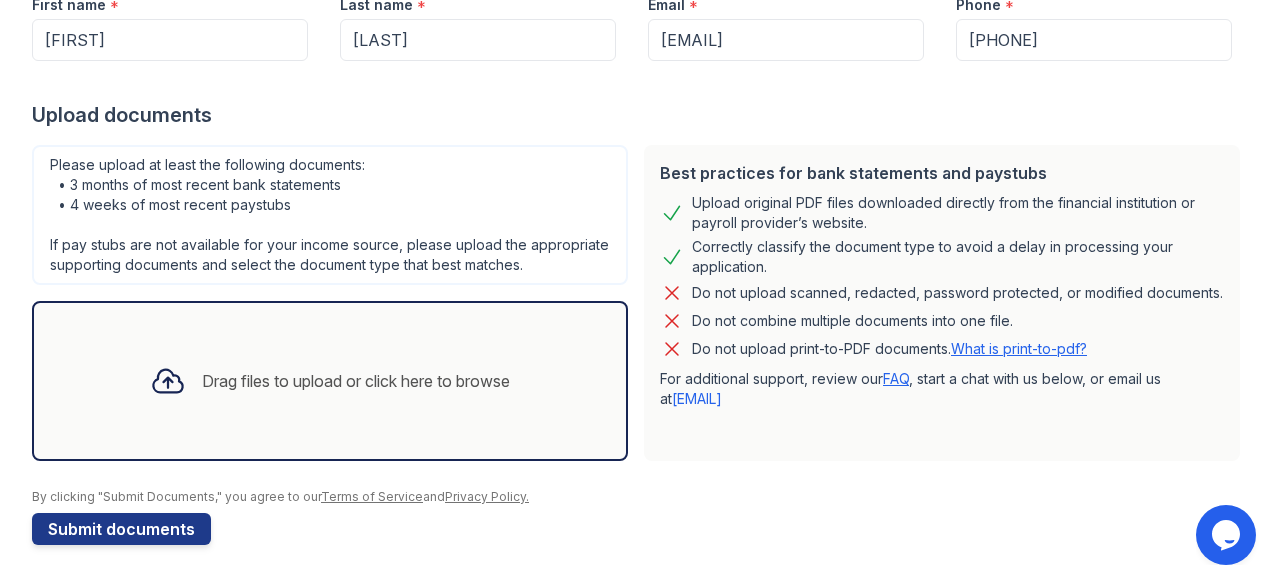 type on "232" 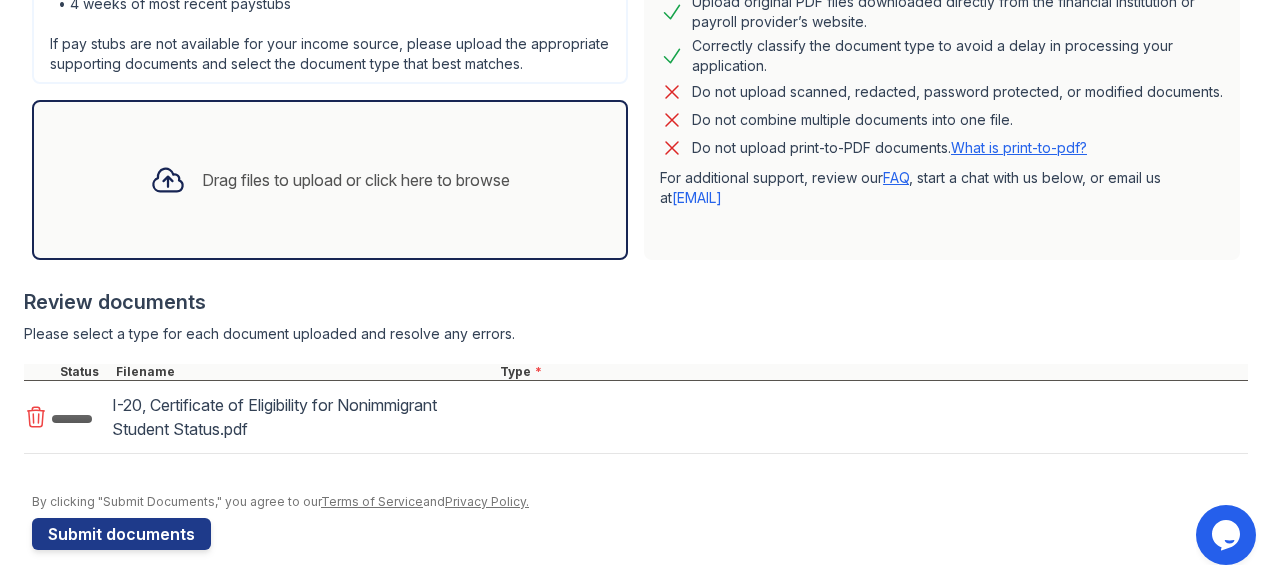 scroll, scrollTop: 530, scrollLeft: 0, axis: vertical 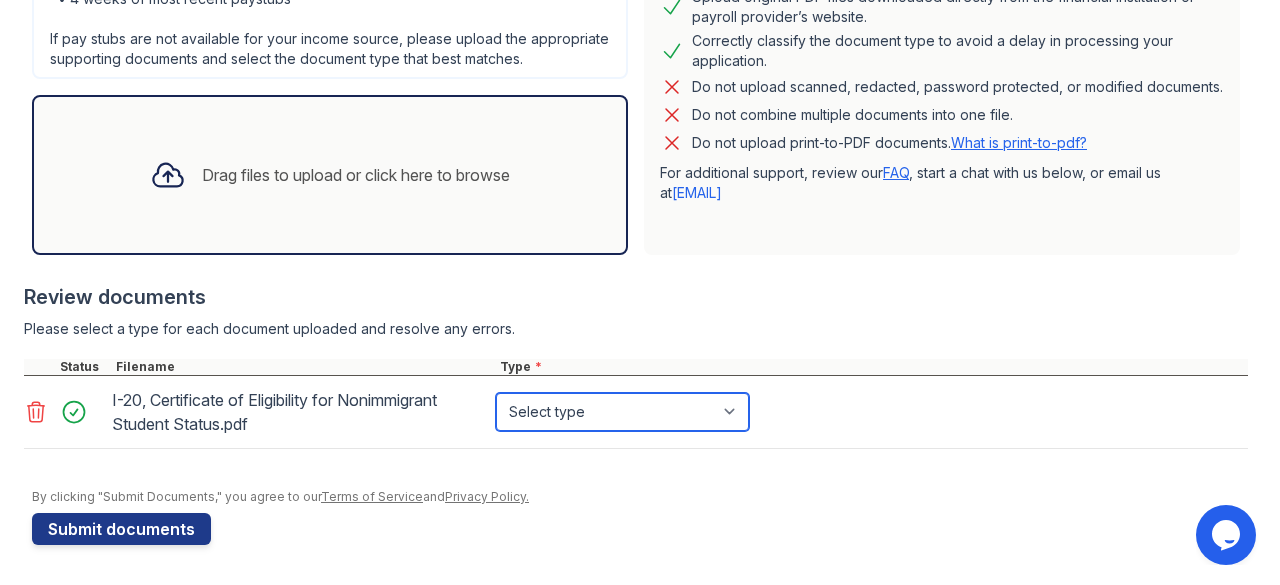 click on "Select type
Paystub
Bank Statement
Offer Letter
Tax Documents
Benefit Award Letter
Investment Account Statement
Other" at bounding box center [622, 412] 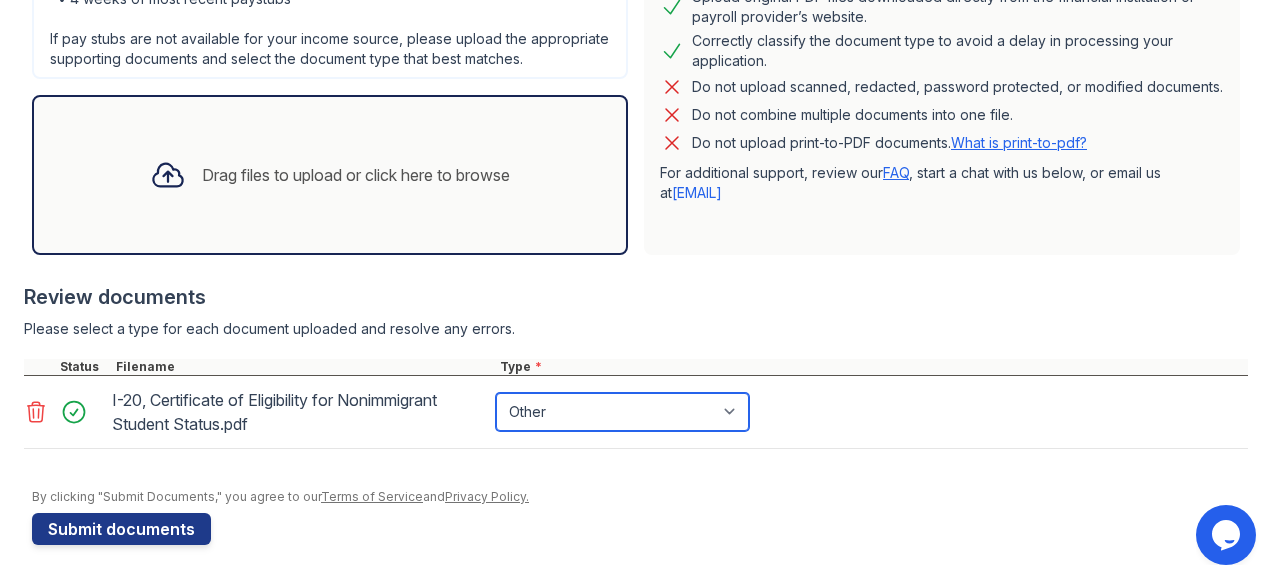click on "Select type
Paystub
Bank Statement
Offer Letter
Tax Documents
Benefit Award Letter
Investment Account Statement
Other" at bounding box center (622, 412) 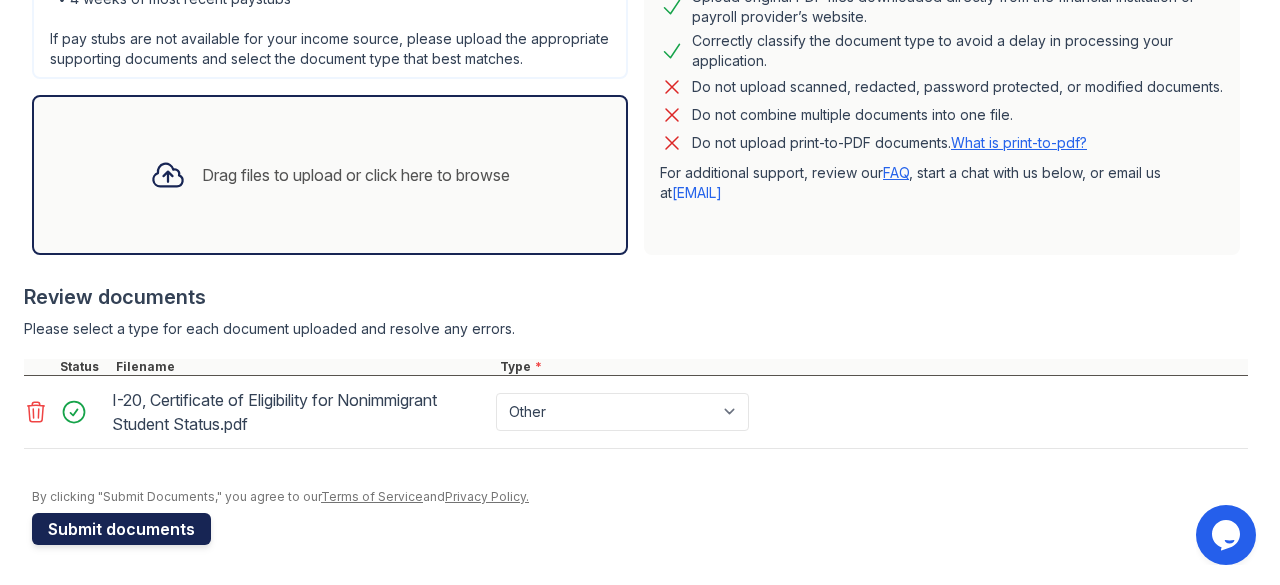 click on "Submit documents" at bounding box center [121, 529] 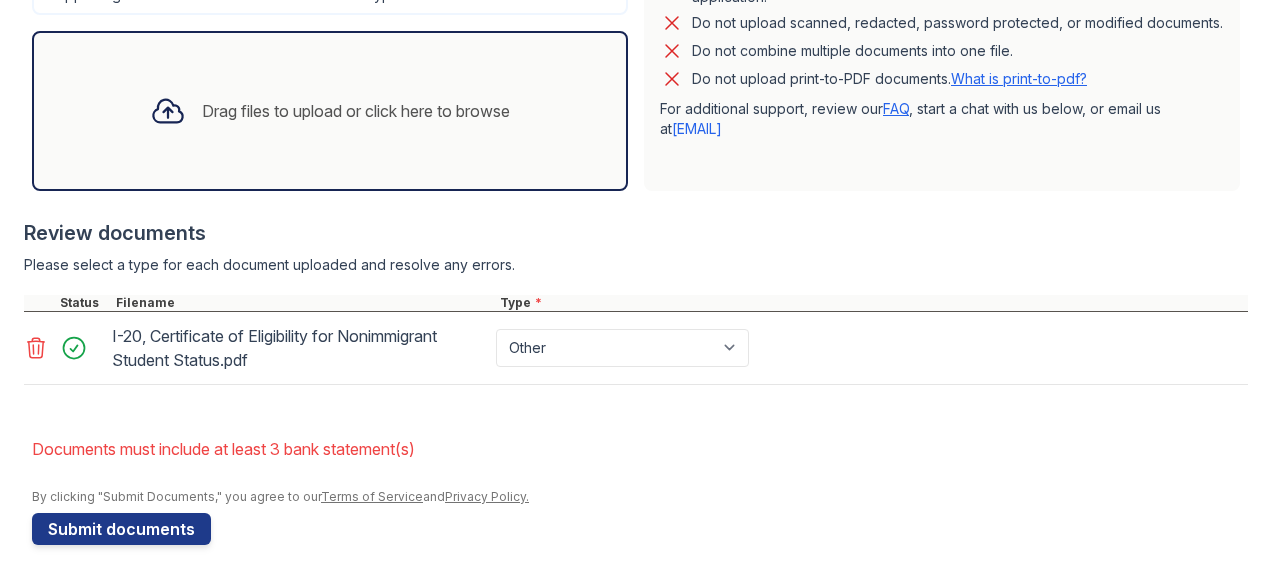 scroll, scrollTop: 650, scrollLeft: 0, axis: vertical 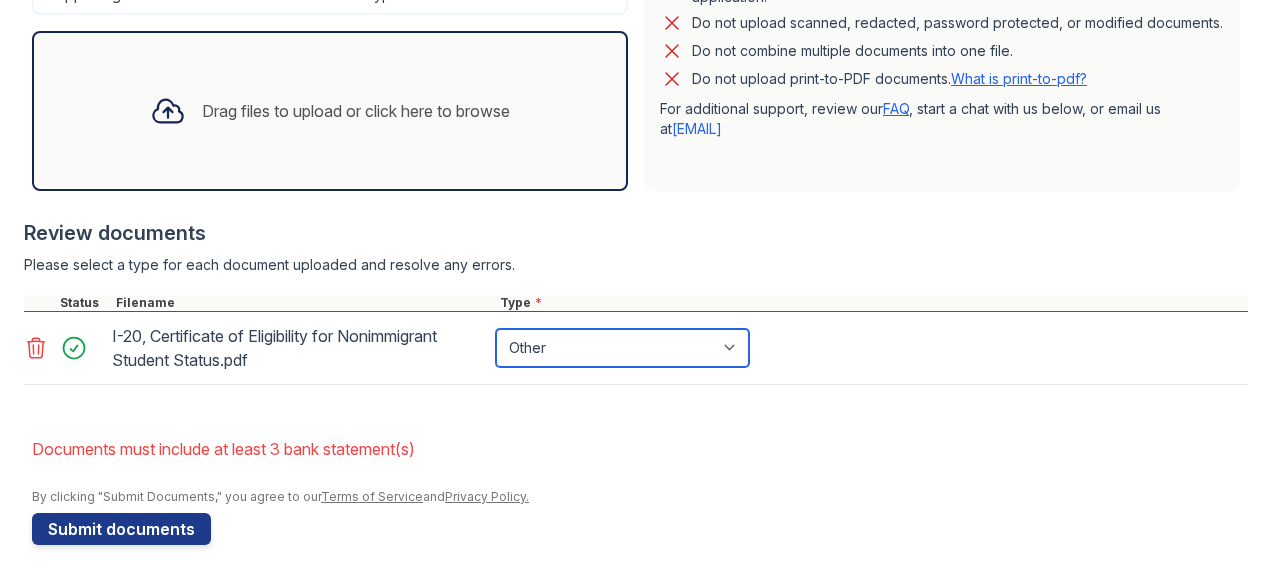 click on "Paystub
Bank Statement
Offer Letter
Tax Documents
Benefit Award Letter
Investment Account Statement
Other" at bounding box center [622, 348] 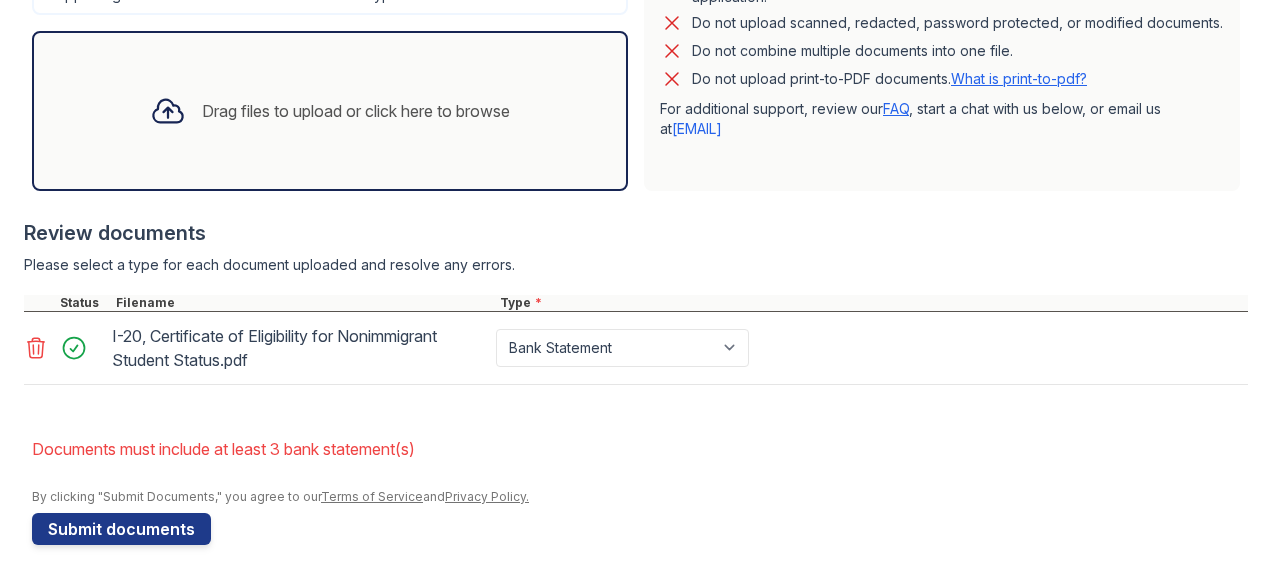click on "By clicking "Submit Documents," you agree to our
Terms of Service
and
Privacy Policy." at bounding box center [640, 497] 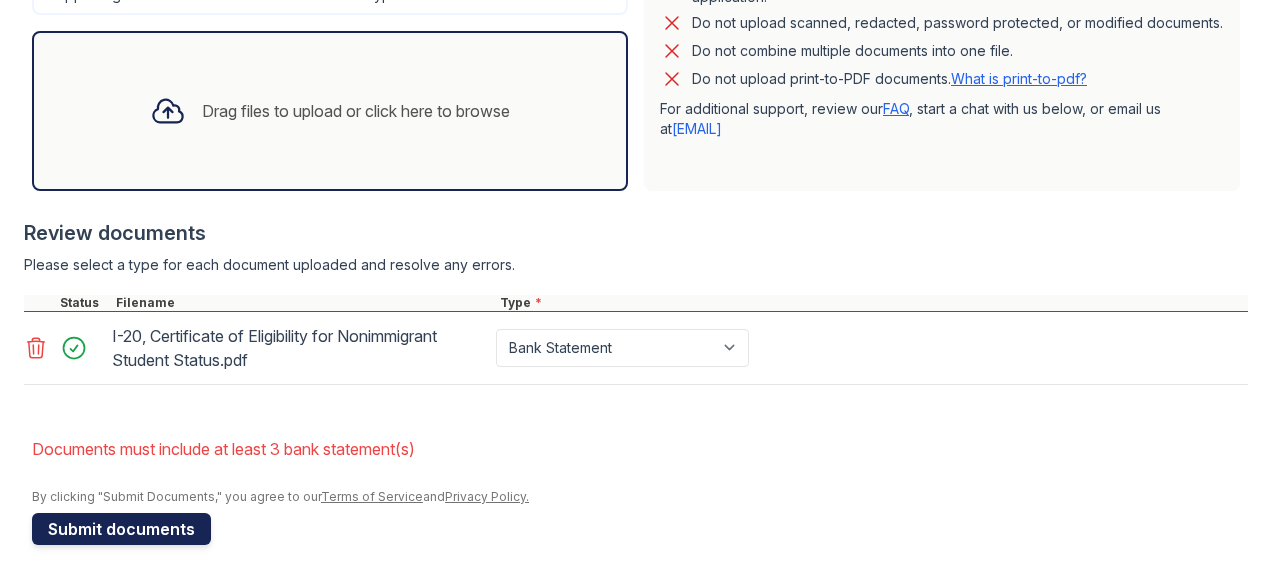 click on "Submit documents" at bounding box center [121, 529] 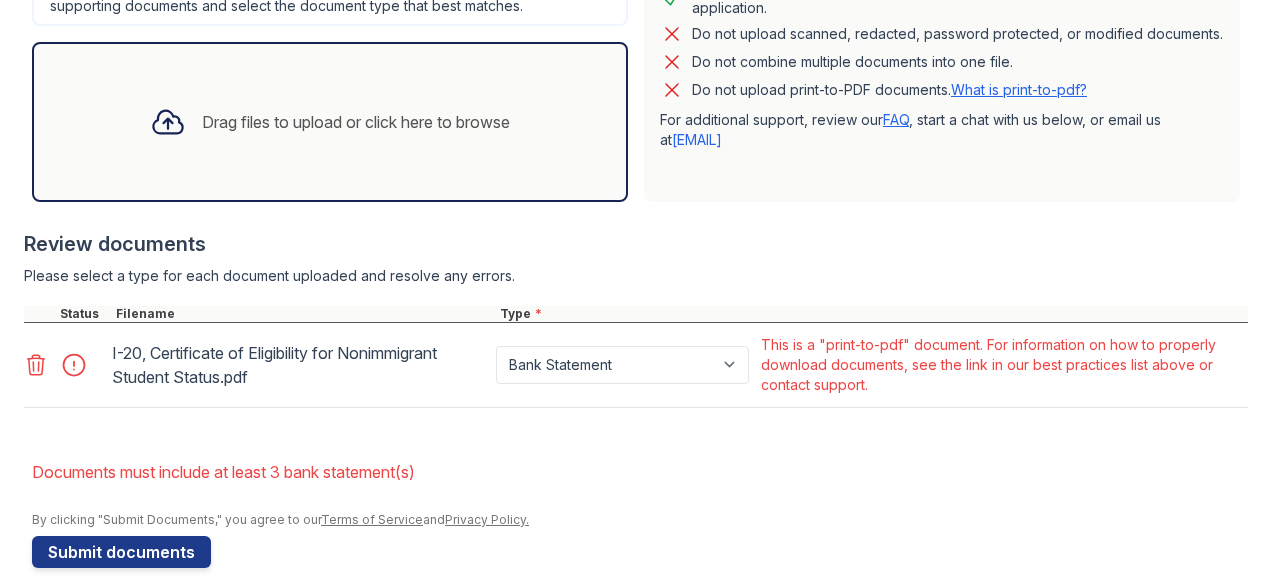 scroll, scrollTop: 662, scrollLeft: 0, axis: vertical 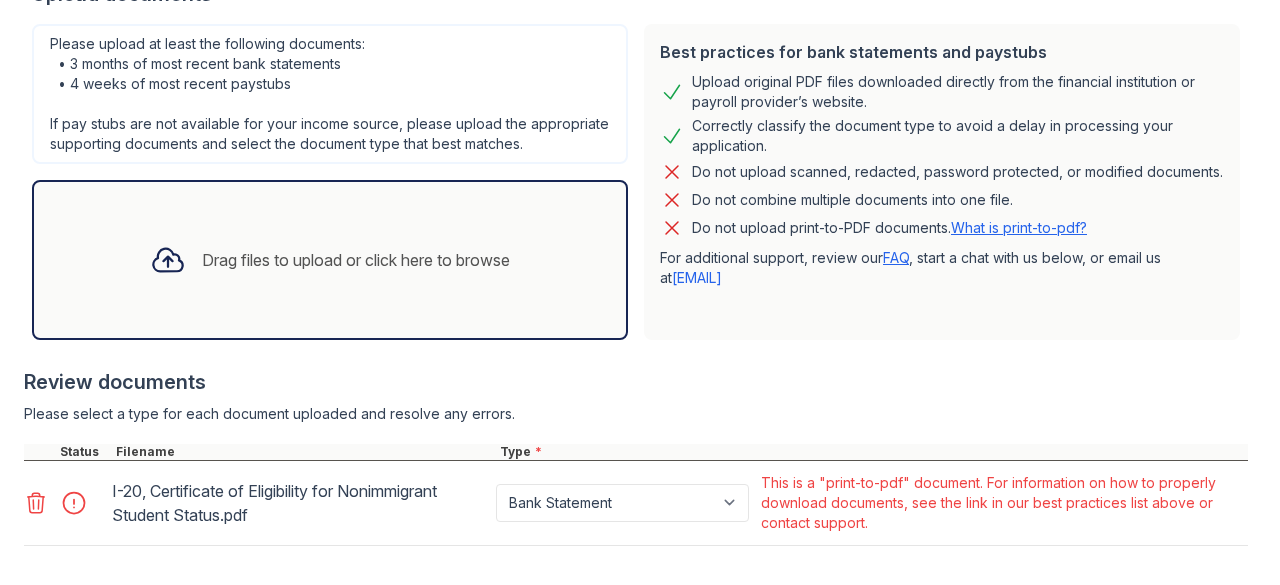 click 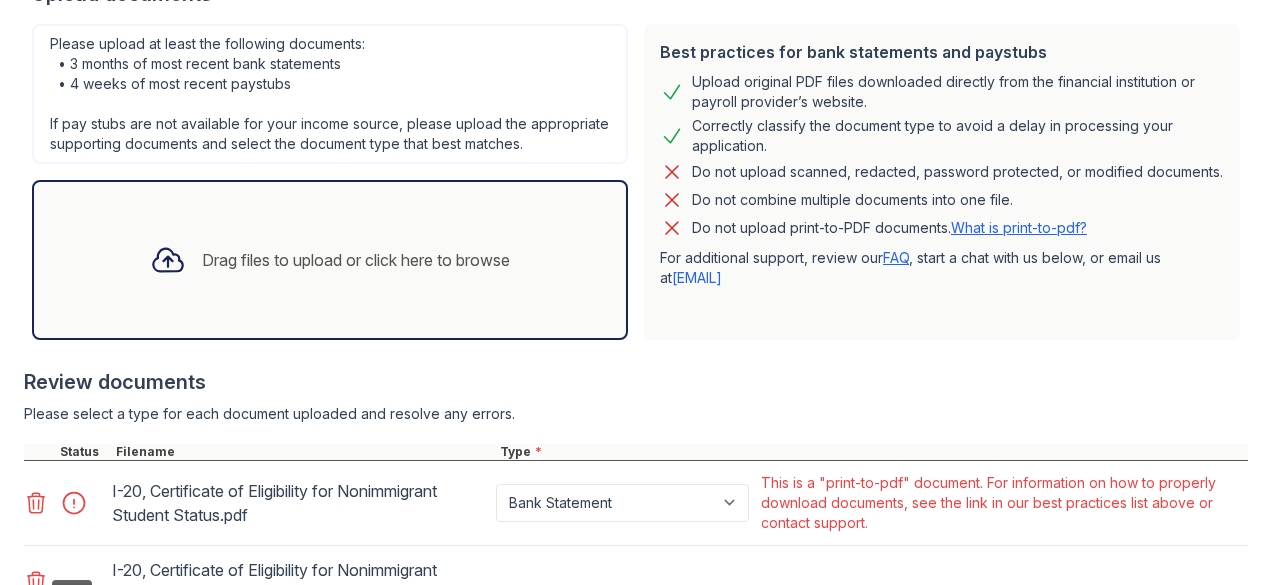 click 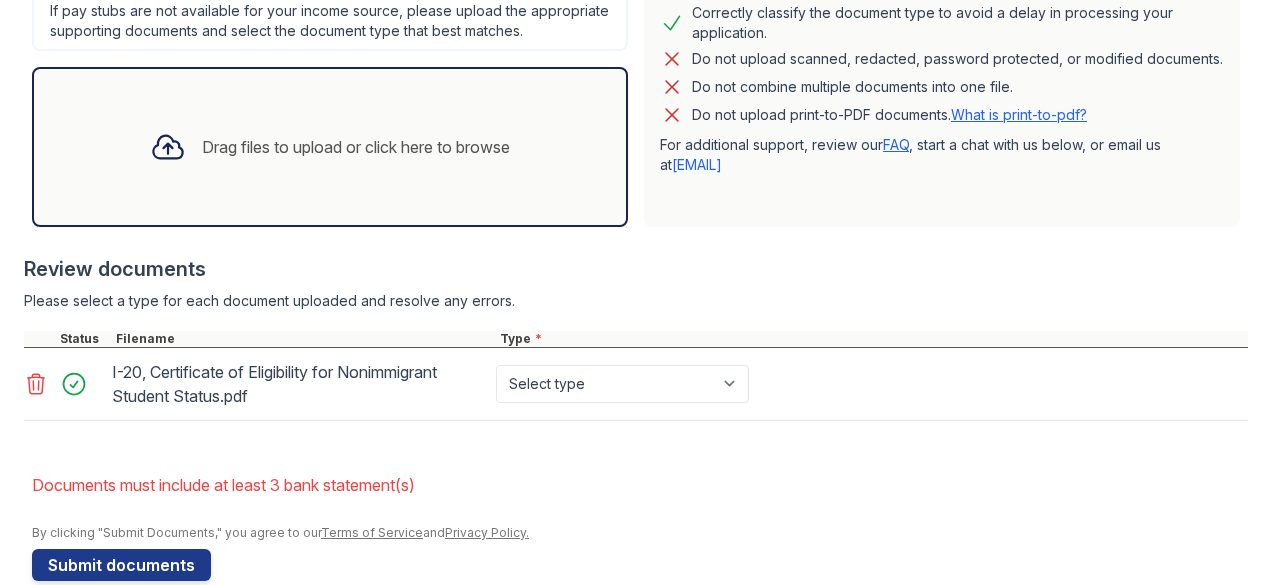 scroll, scrollTop: 650, scrollLeft: 0, axis: vertical 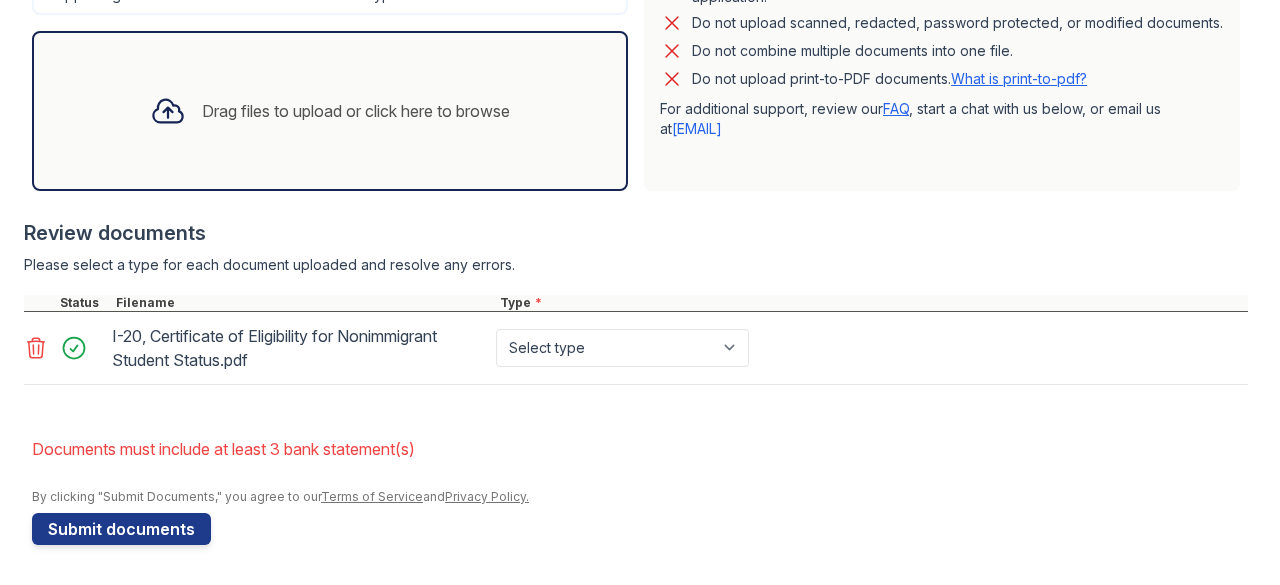 click 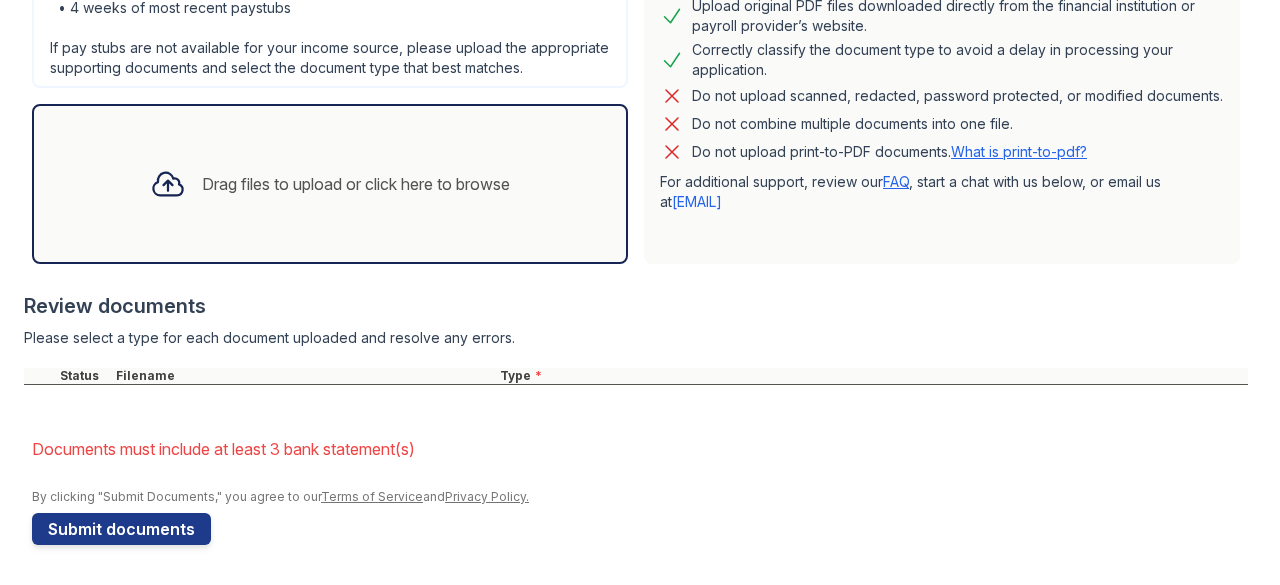scroll, scrollTop: 650, scrollLeft: 0, axis: vertical 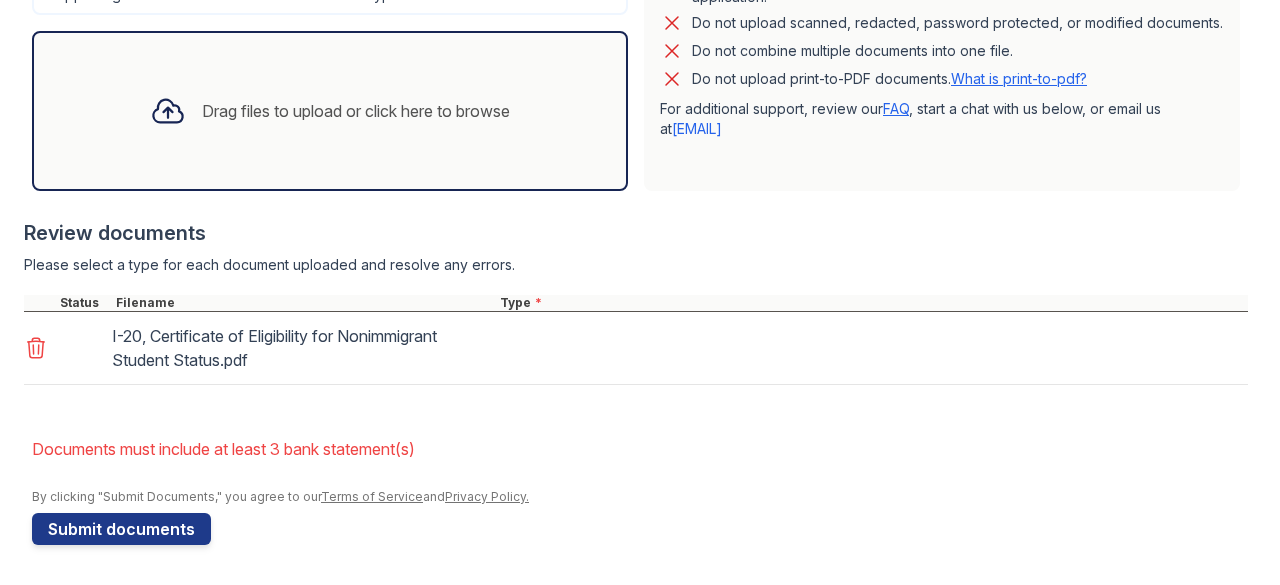 click at bounding box center (636, 209) 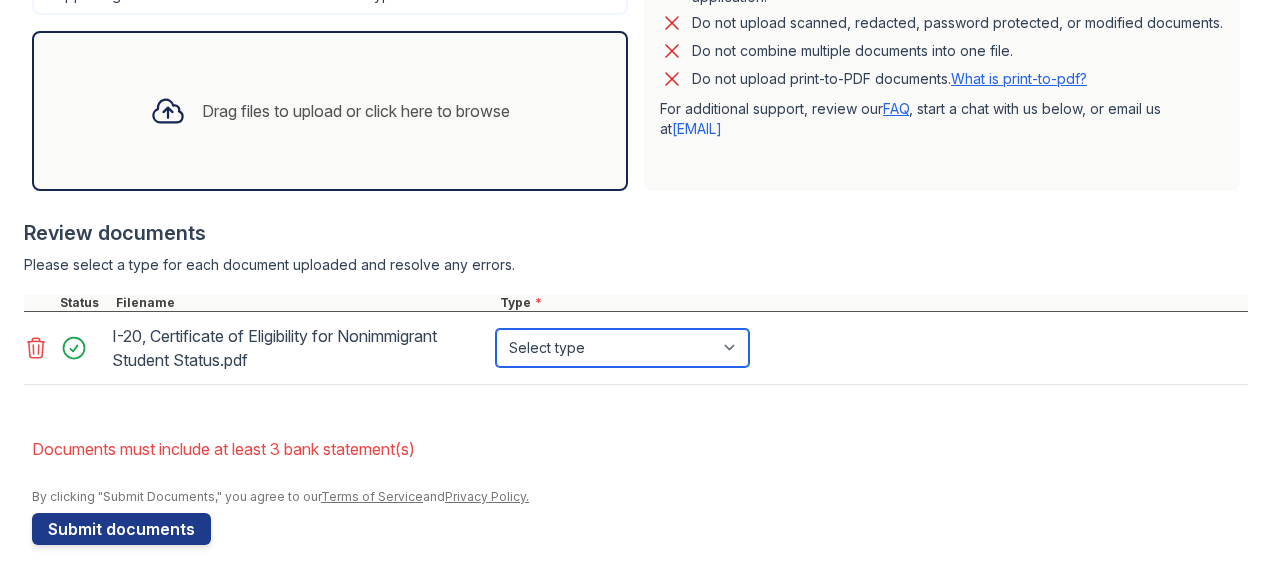click on "Select type
Paystub
Bank Statement
Offer Letter
Tax Documents
Benefit Award Letter
Investment Account Statement
Other" at bounding box center [622, 348] 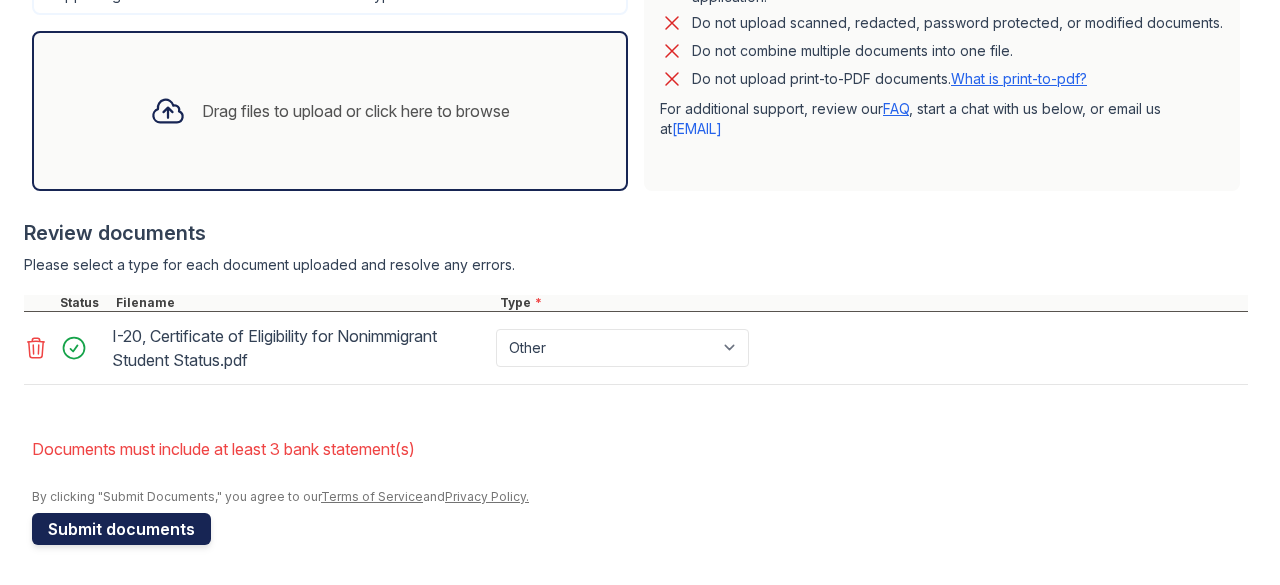 click on "Submit documents" at bounding box center (121, 529) 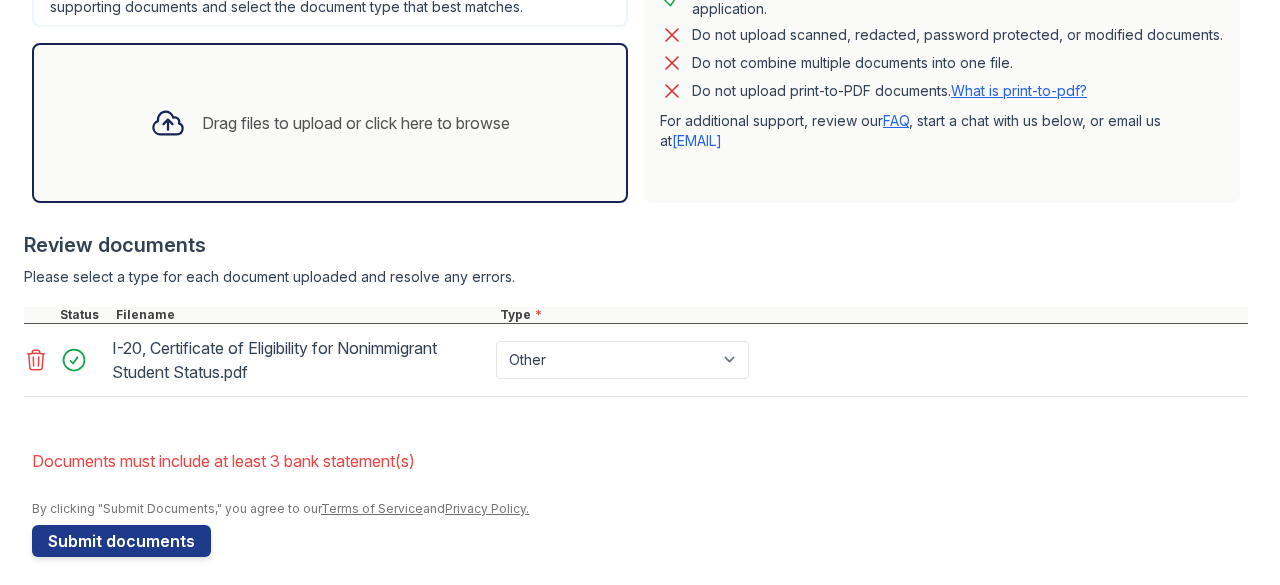 scroll, scrollTop: 650, scrollLeft: 0, axis: vertical 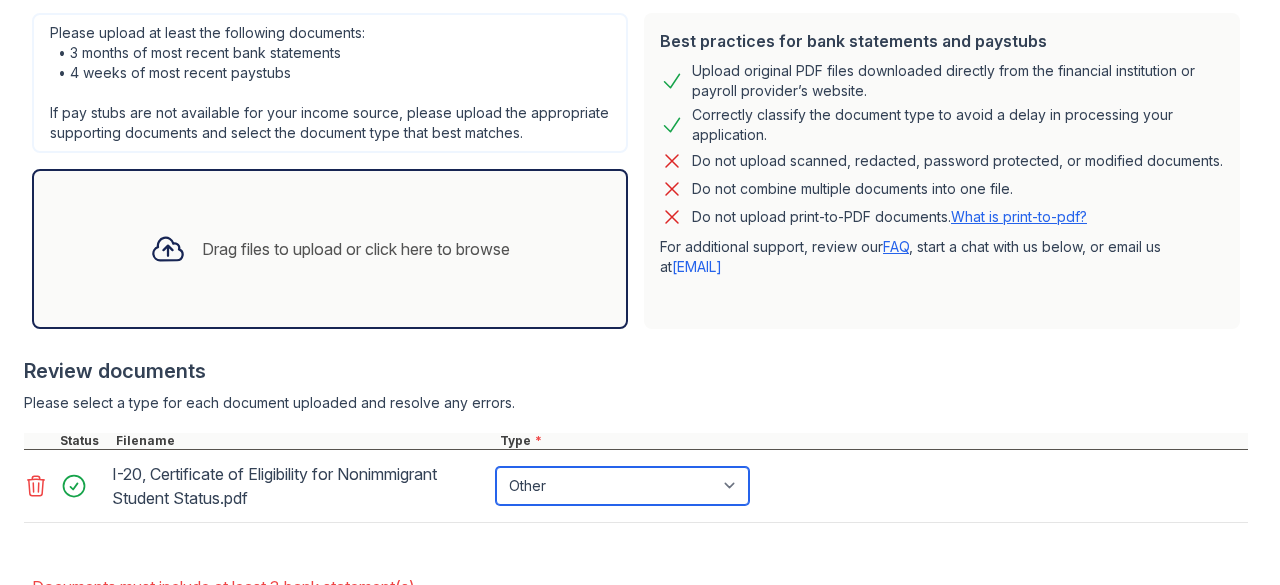 click on "Paystub
Bank Statement
Offer Letter
Tax Documents
Benefit Award Letter
Investment Account Statement
Other" at bounding box center (622, 486) 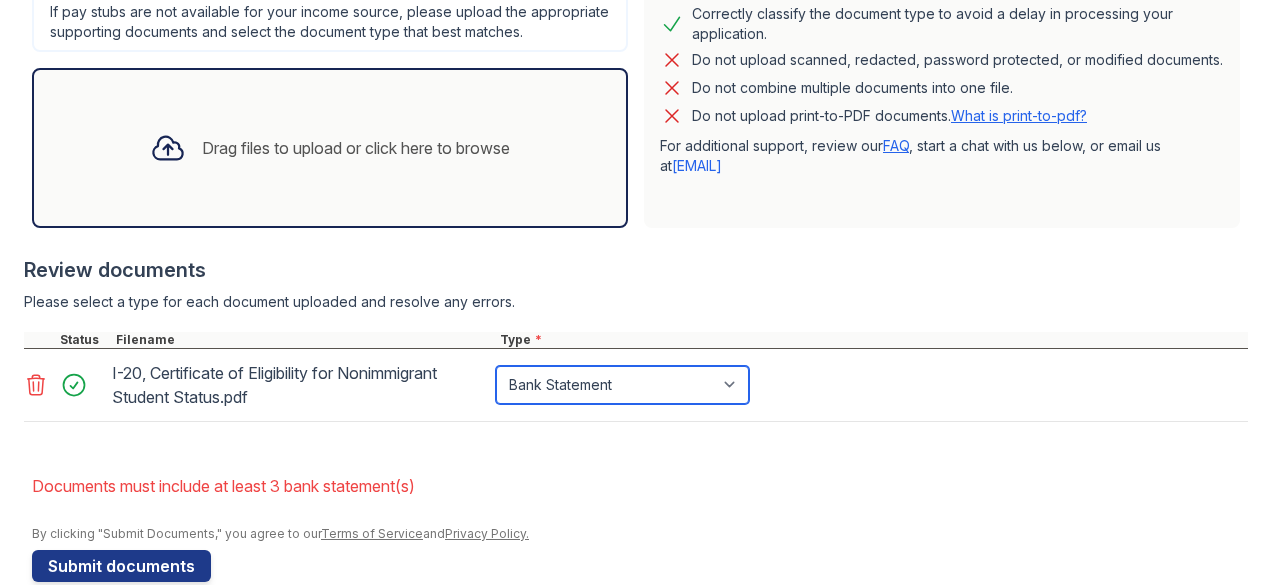 scroll, scrollTop: 650, scrollLeft: 0, axis: vertical 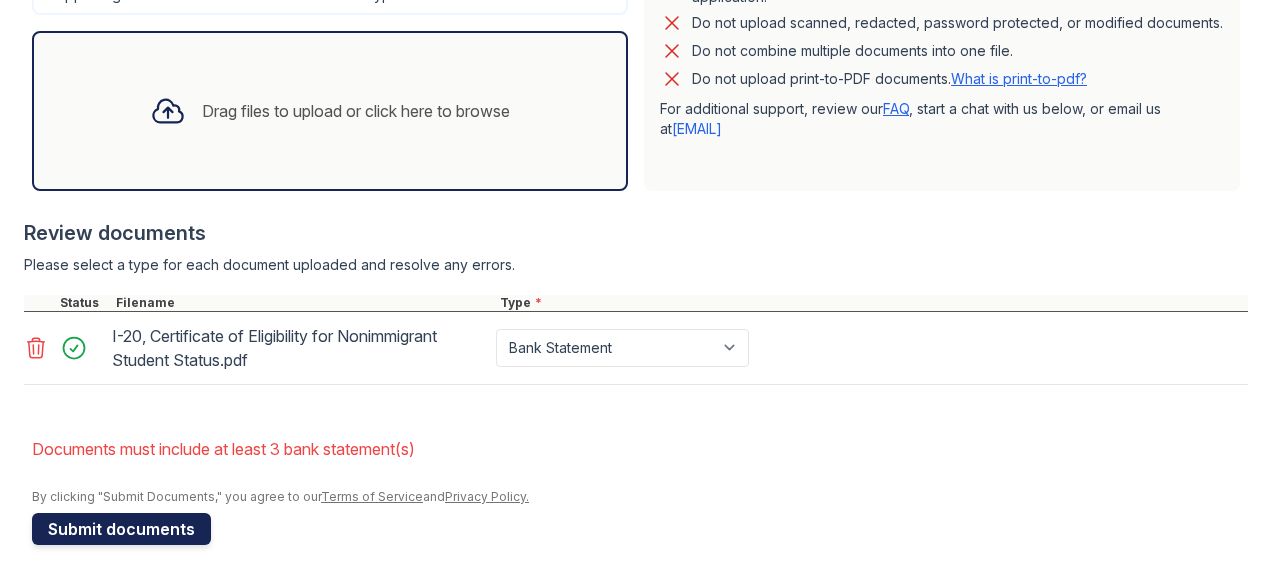 click on "Submit documents" at bounding box center [121, 529] 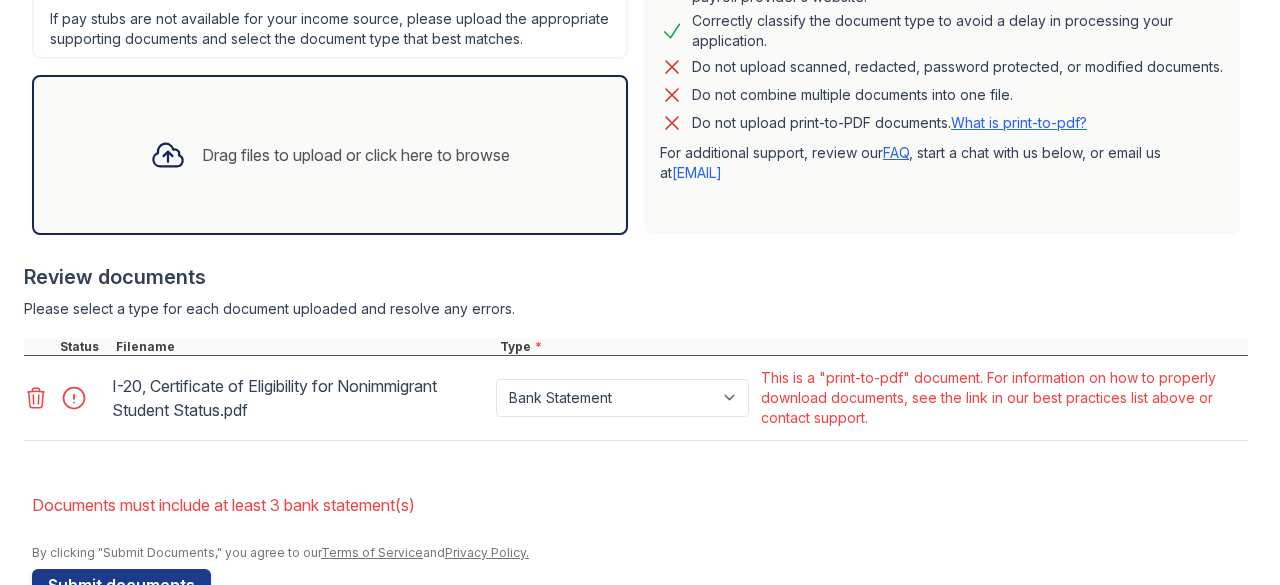scroll, scrollTop: 621, scrollLeft: 0, axis: vertical 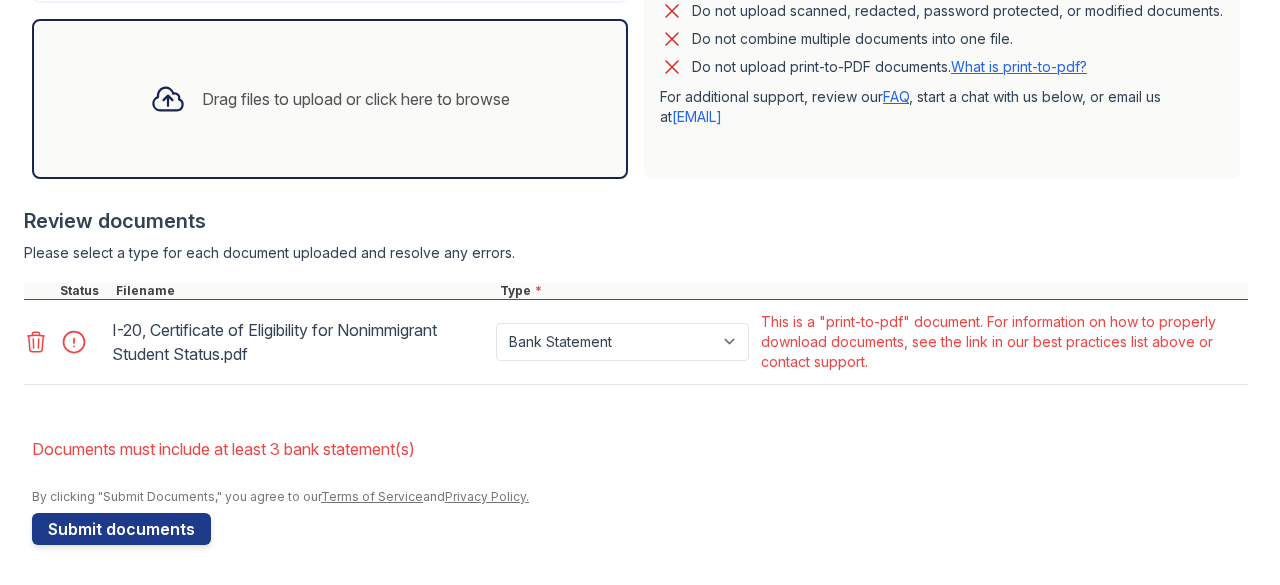 click 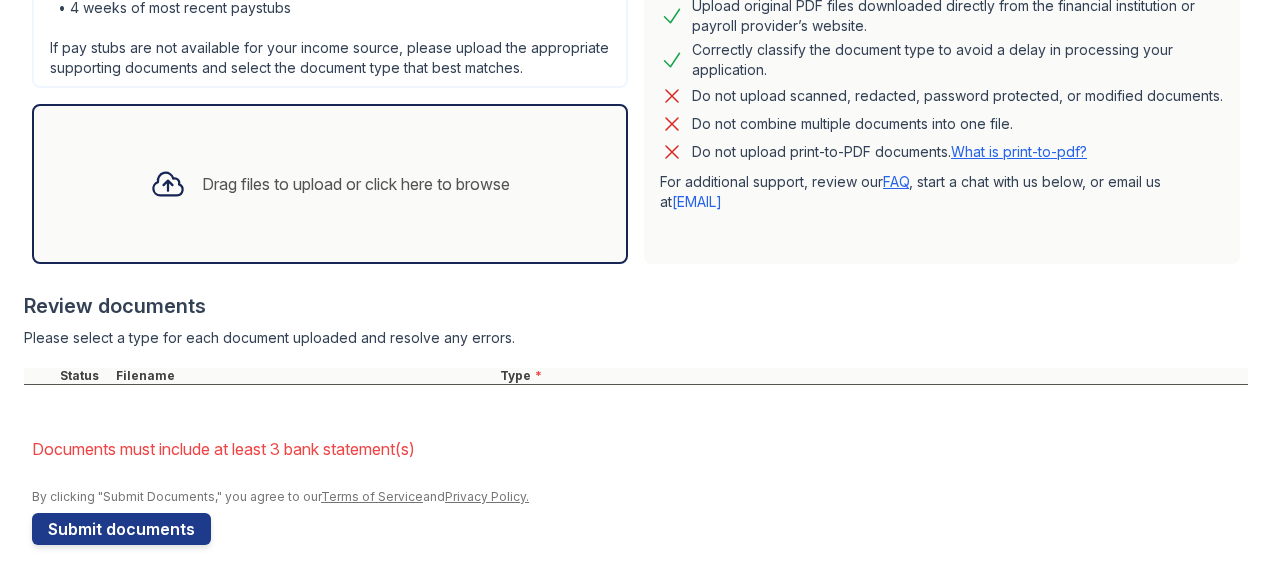 scroll, scrollTop: 578, scrollLeft: 0, axis: vertical 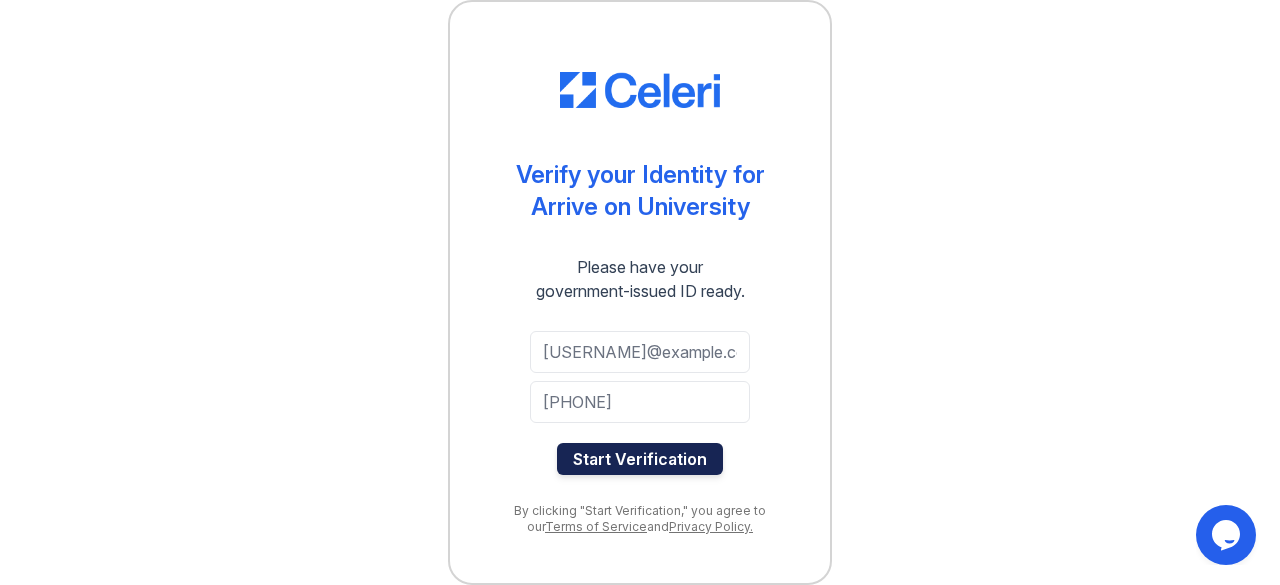 click on "Start Verification" at bounding box center (640, 459) 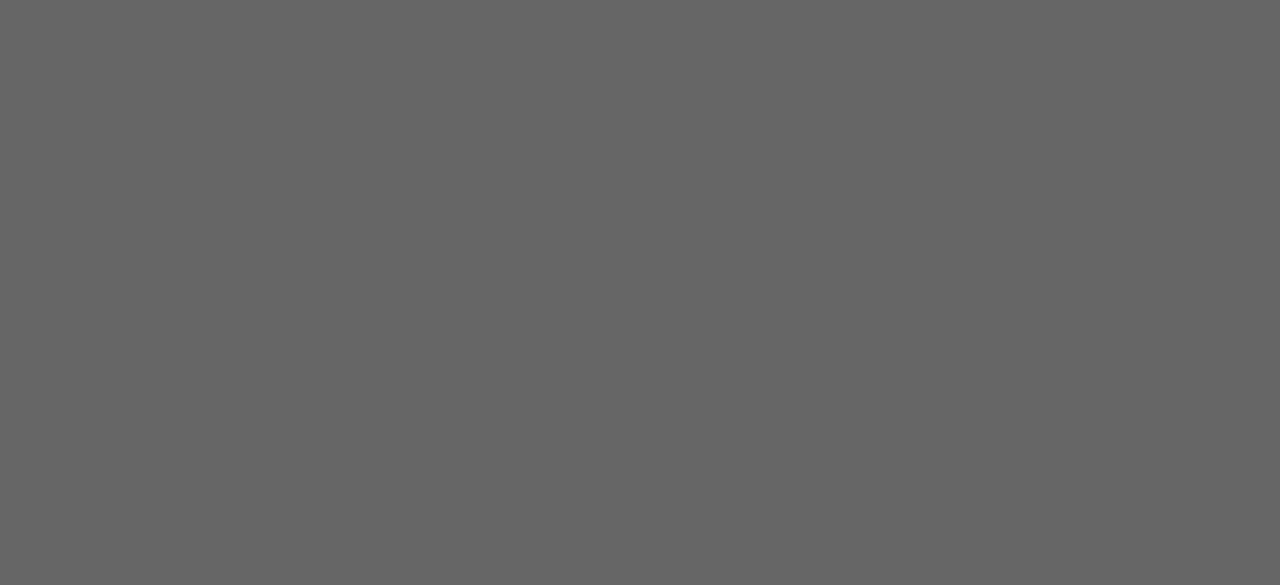 scroll, scrollTop: 0, scrollLeft: 0, axis: both 